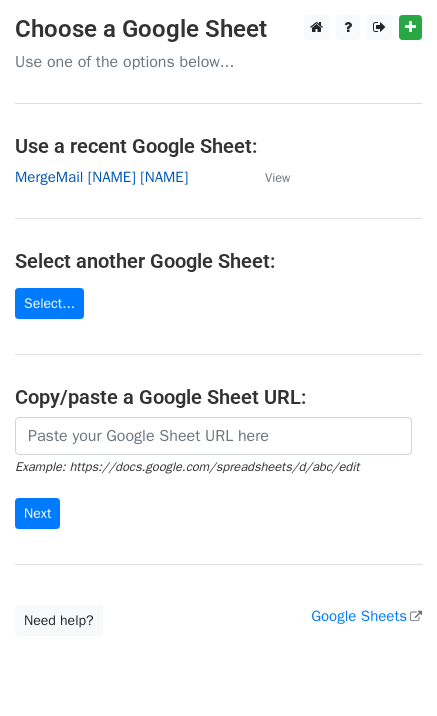 scroll, scrollTop: 0, scrollLeft: 0, axis: both 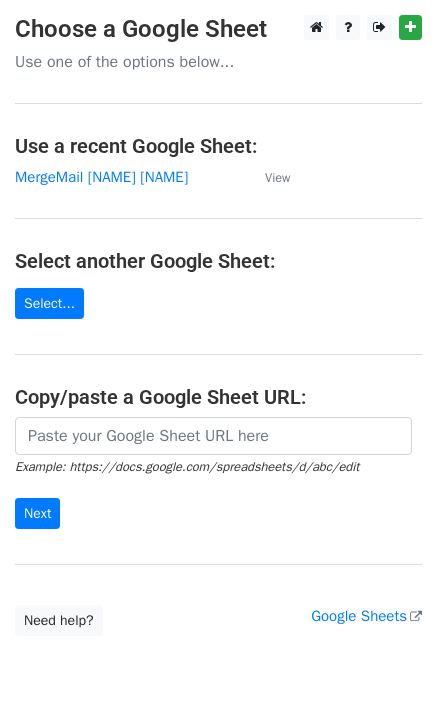 click on "Choose a Google Sheet
Use one of the options below...
Use a recent Google Sheet:
MergeMail Elizabeth Gardner
View
Select another Google Sheet:
Select...
Copy/paste a Google Sheet URL:
Example:
https://docs.google.com/spreadsheets/d/abc/edit
Next
Google Sheets
Need help?
Help
×
Why do I need to copy/paste a Google Sheet URL?
Normally, MergeMail would show you a list of your Google Sheets to choose from, but because you didn't allow MergeMail access to your Google Drive, it cannot show you a list of your Google Sheets. You can read more about permissions in our  support pages .
If you'd like to see a list of your Google Sheets, you'll need to  sign out of MergeMail  and then sign back in and allow access to your Google Drive.
Are your recipients in a CSV or Excel file?
Import your CSV or Excel file into a Google Sheet  then try again.
Read our  support pages ," at bounding box center (218, 325) 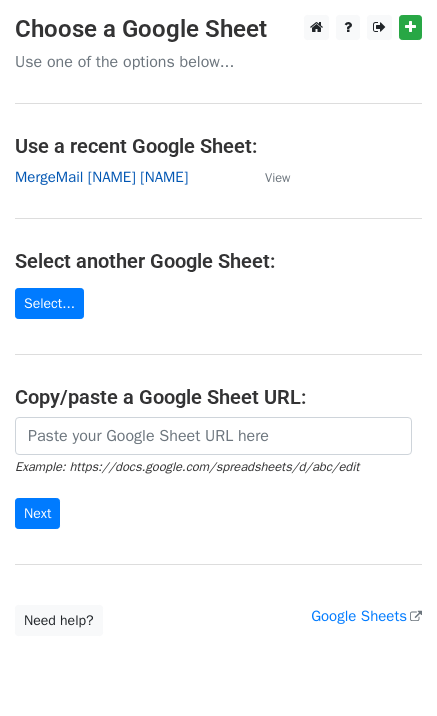 click on "MergeMail Elizabeth Gardner" at bounding box center (101, 177) 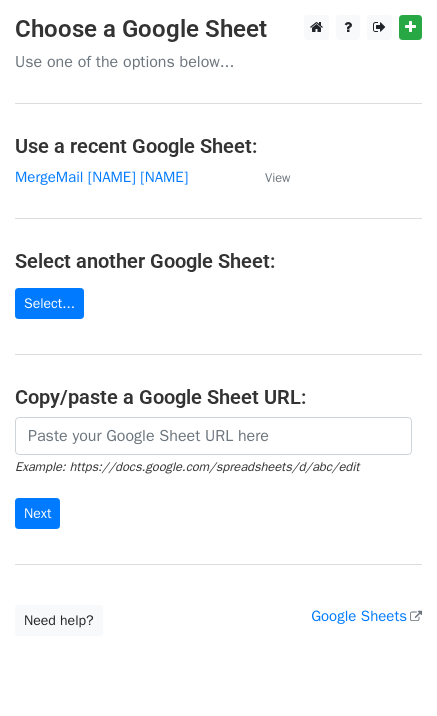 click on "Choose a Google Sheet
Use one of the options below...
Use a recent Google Sheet:
MergeMail Elizabeth Gardner
View
Select another Google Sheet:
Select...
Copy/paste a Google Sheet URL:
Example:
https://docs.google.com/spreadsheets/d/abc/edit
Next
Google Sheets
Need help?
Help
×
Why do I need to copy/paste a Google Sheet URL?
Normally, MergeMail would show you a list of your Google Sheets to choose from, but because you didn't allow MergeMail access to your Google Drive, it cannot show you a list of your Google Sheets. You can read more about permissions in our  support pages .
If you'd like to see a list of your Google Sheets, you'll need to  sign out of MergeMail  and then sign back in and allow access to your Google Drive.
Are your recipients in a CSV or Excel file?
Import your CSV or Excel file into a Google Sheet  then try again.
Read our  support pages ," at bounding box center (218, 325) 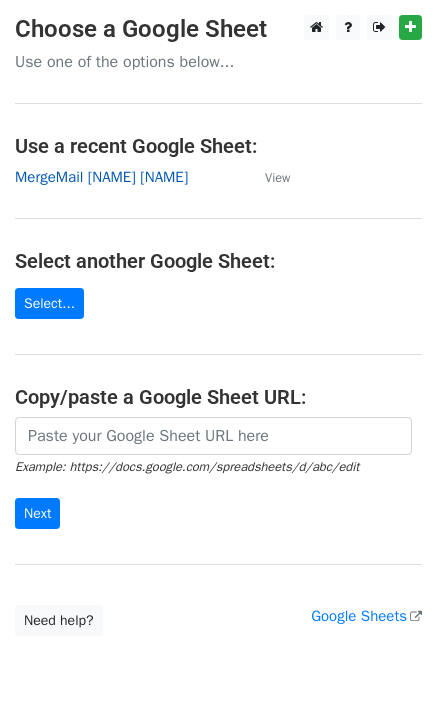click on "MergeMail Elizabeth Gardner" at bounding box center (101, 177) 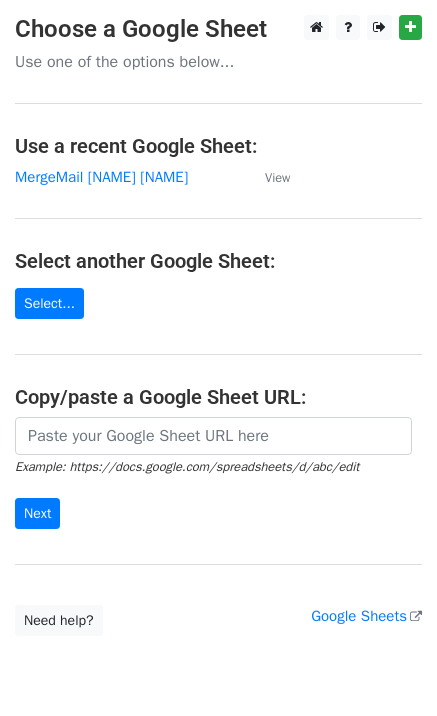 scroll, scrollTop: 0, scrollLeft: 0, axis: both 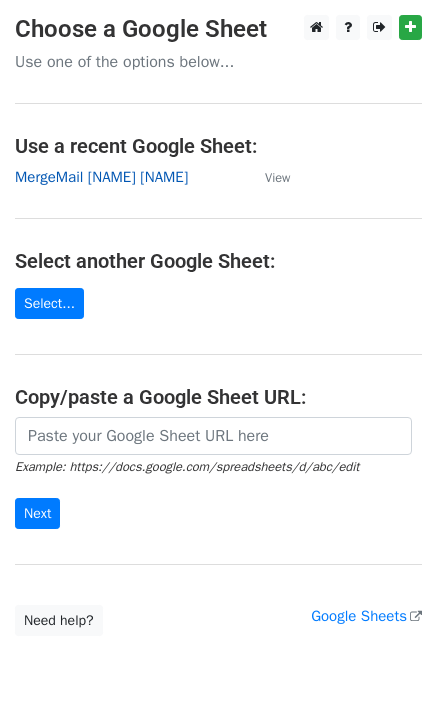 click on "MergeMail [NAME] [NAME]" at bounding box center (101, 177) 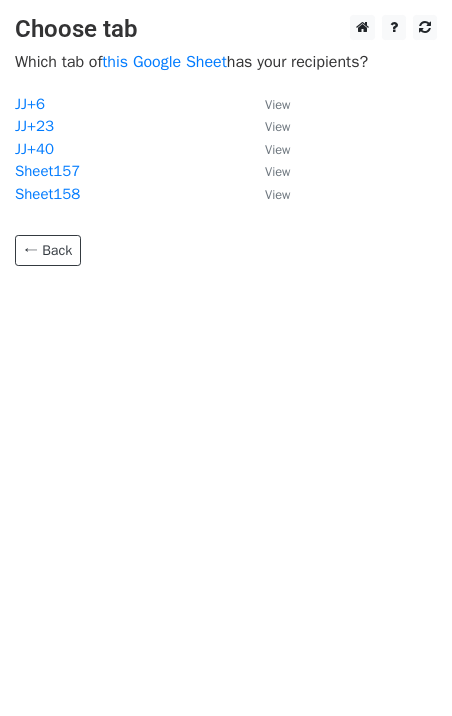 scroll, scrollTop: 0, scrollLeft: 0, axis: both 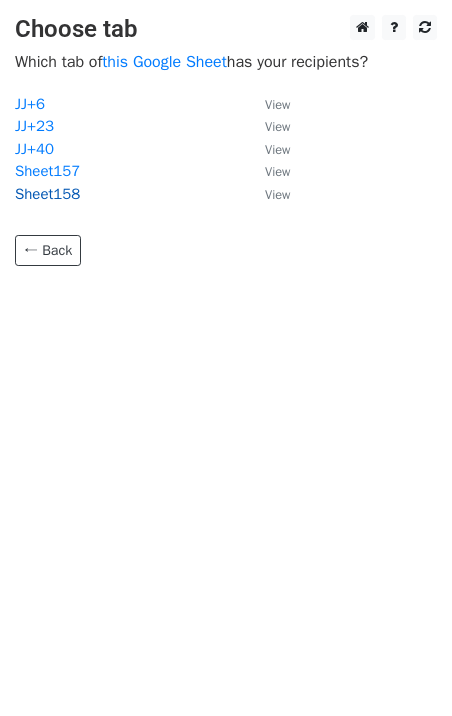 click on "Sheet158" at bounding box center [47, 194] 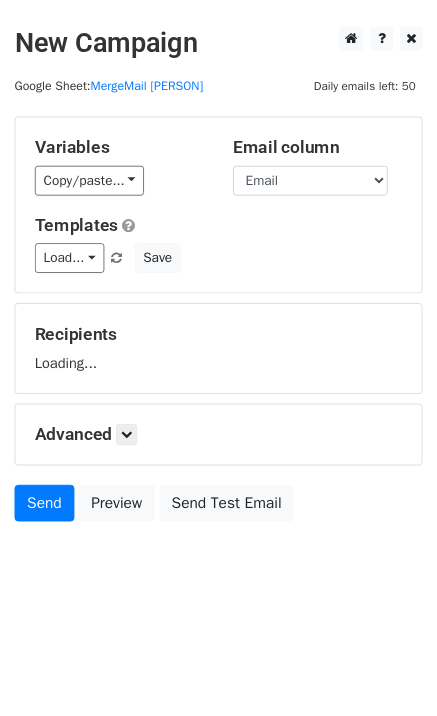 scroll, scrollTop: 0, scrollLeft: 0, axis: both 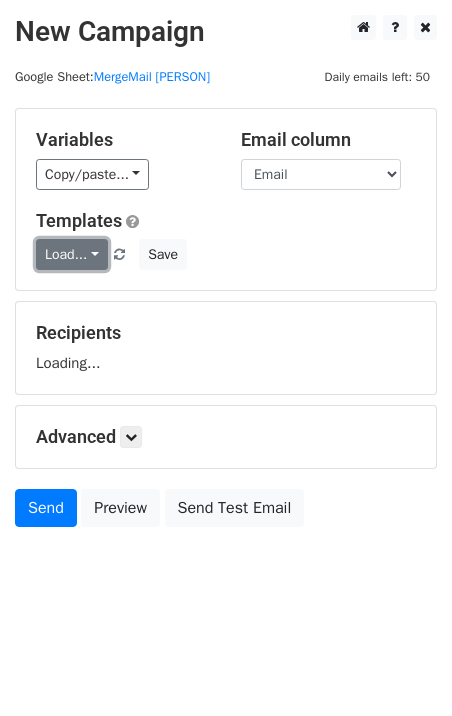 click on "Load..." at bounding box center (72, 254) 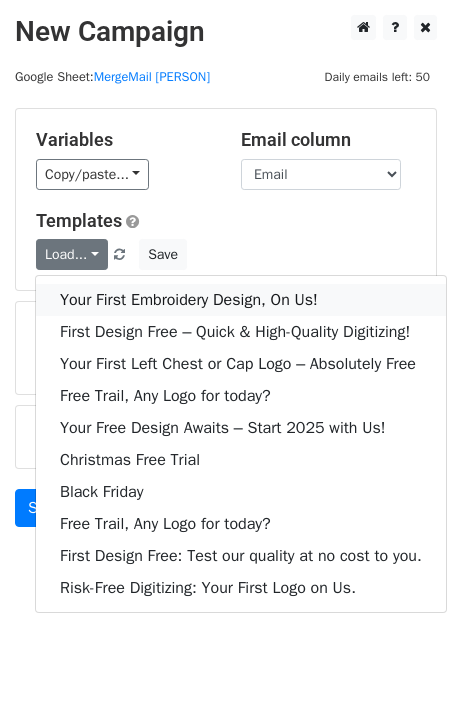 click on "Your First Embroidery Design, On Us!" at bounding box center [241, 300] 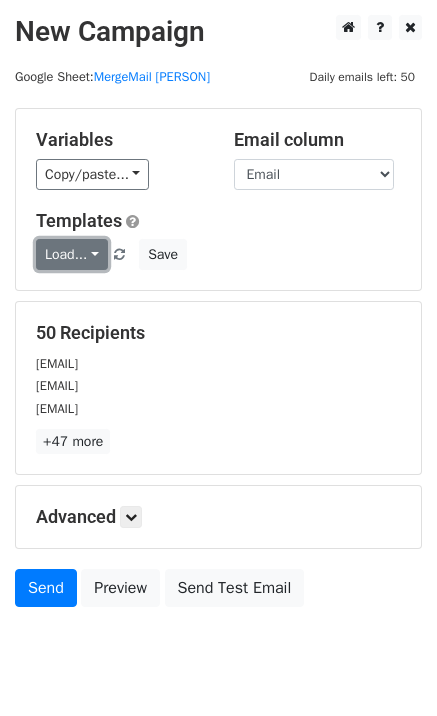 click on "Load..." at bounding box center [72, 254] 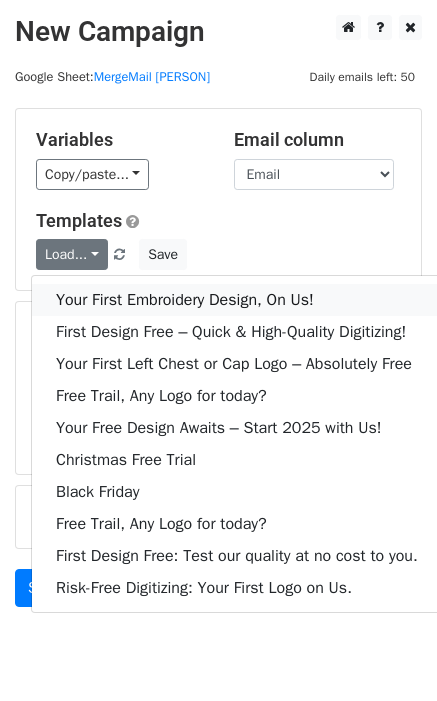 click on "Your First Embroidery Design, On Us!" at bounding box center [237, 300] 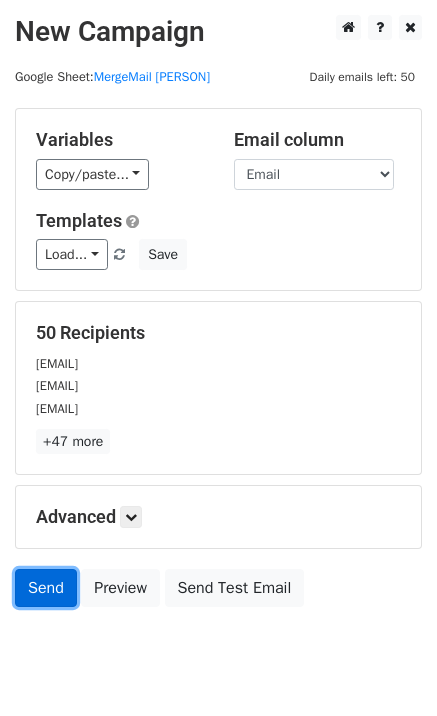 click on "Send" at bounding box center (46, 588) 